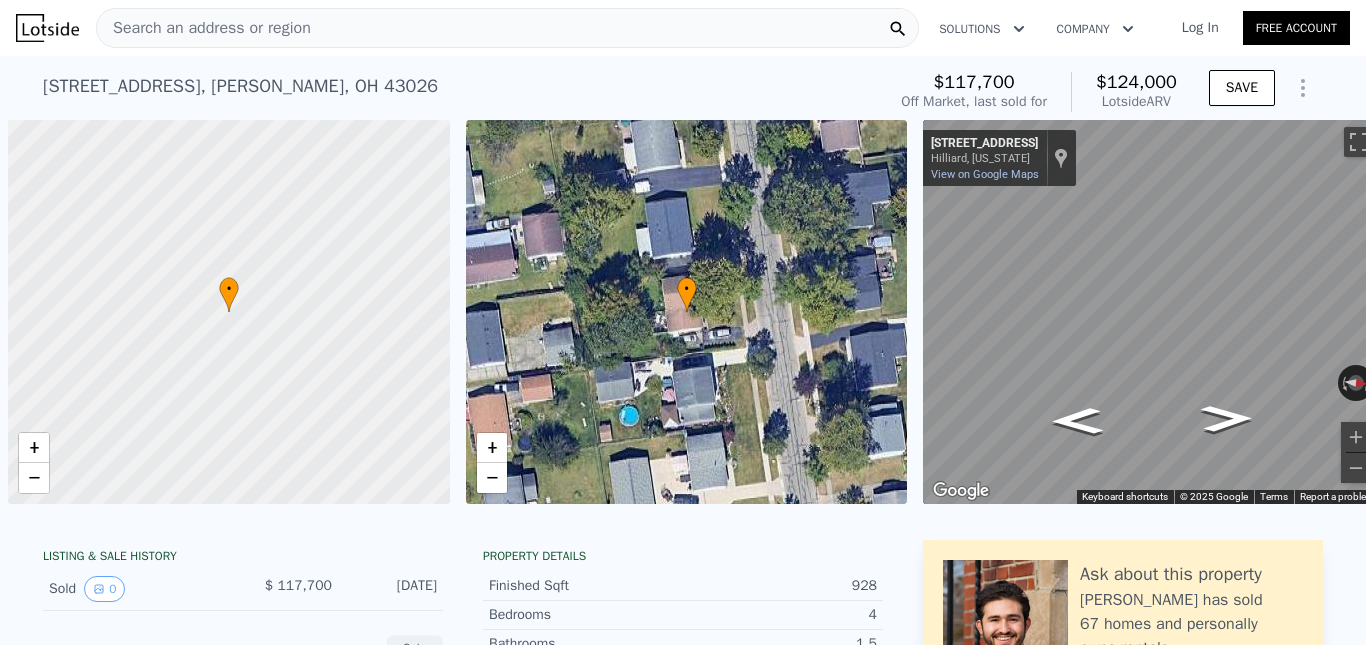 scroll, scrollTop: 0, scrollLeft: 0, axis: both 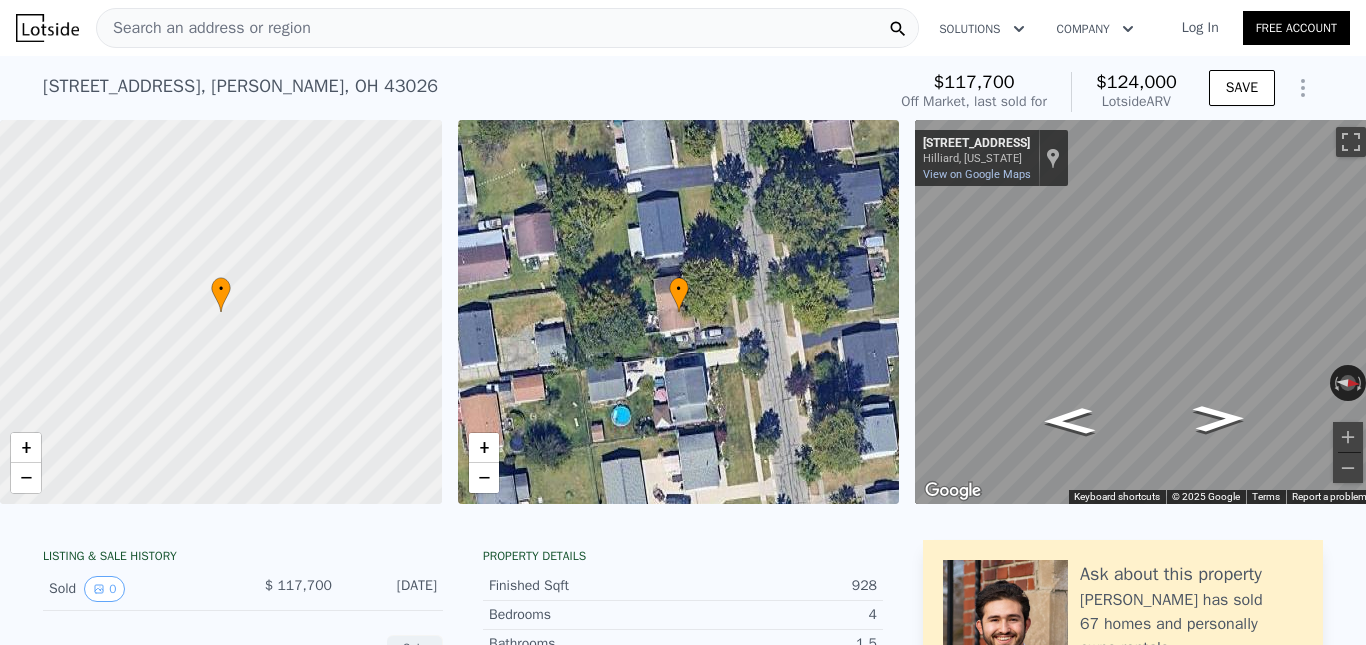 click on "Search an address or region" at bounding box center [204, 28] 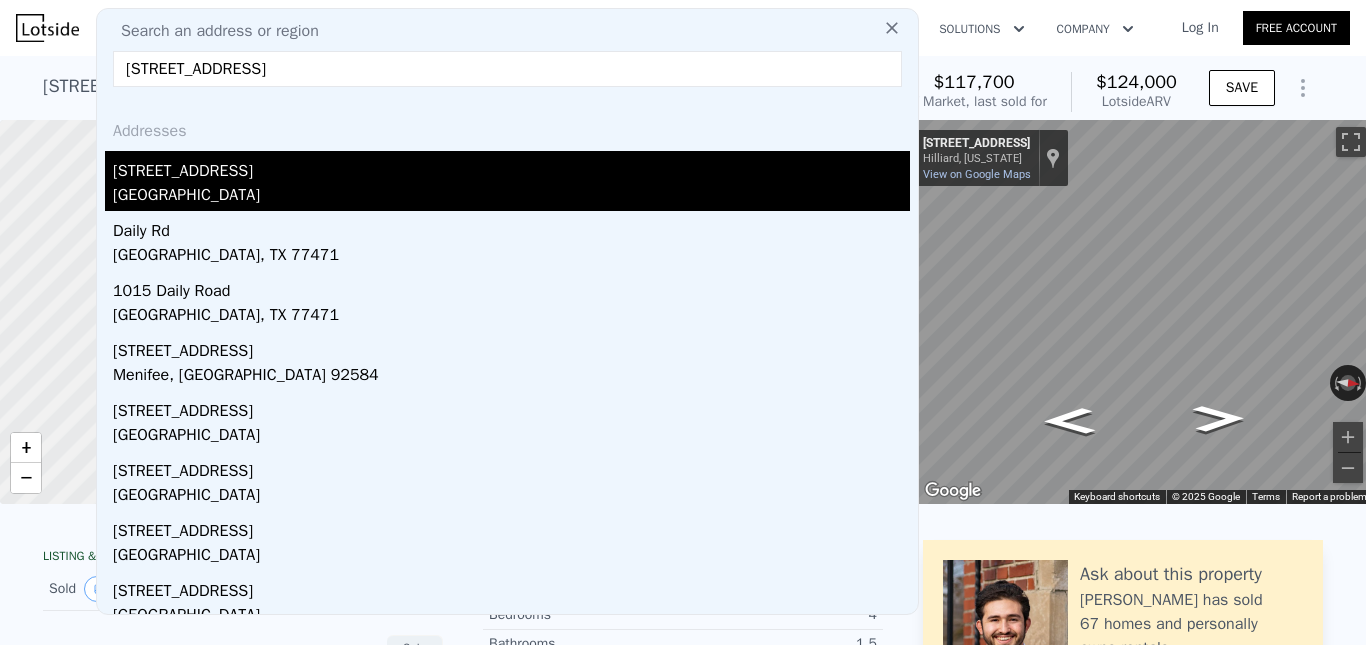 type on "[STREET_ADDRESS]" 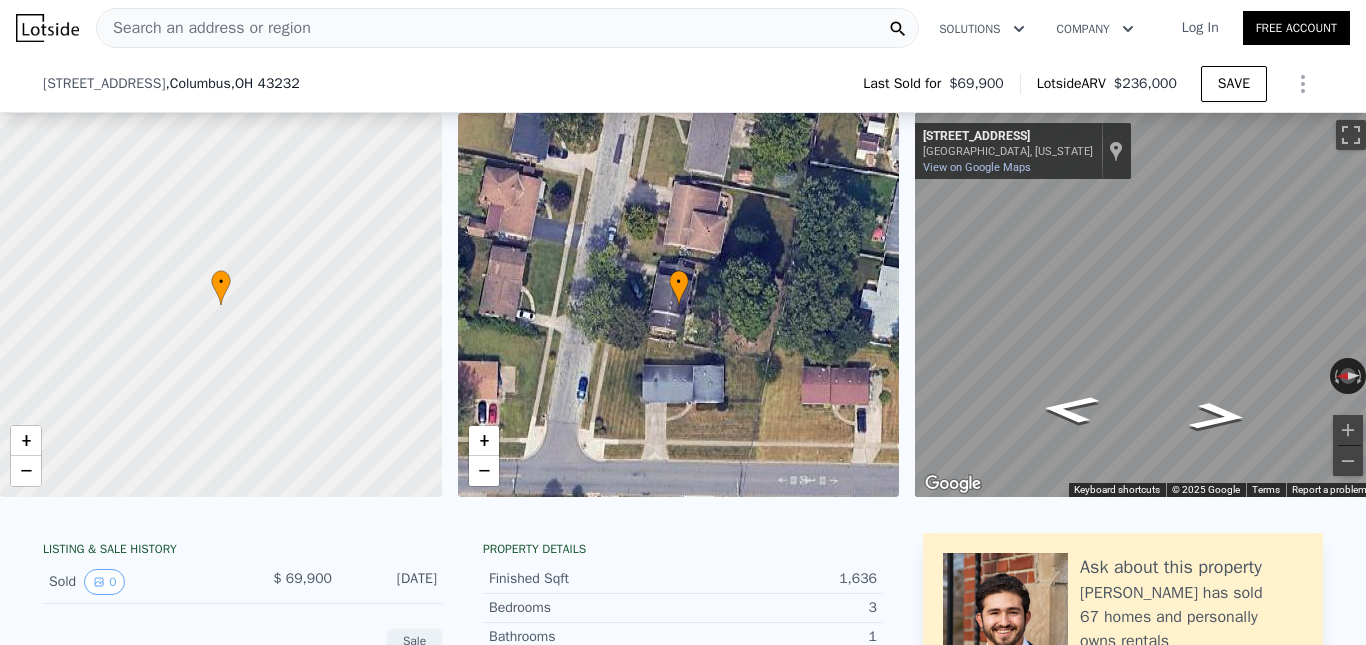 scroll, scrollTop: 1359, scrollLeft: 0, axis: vertical 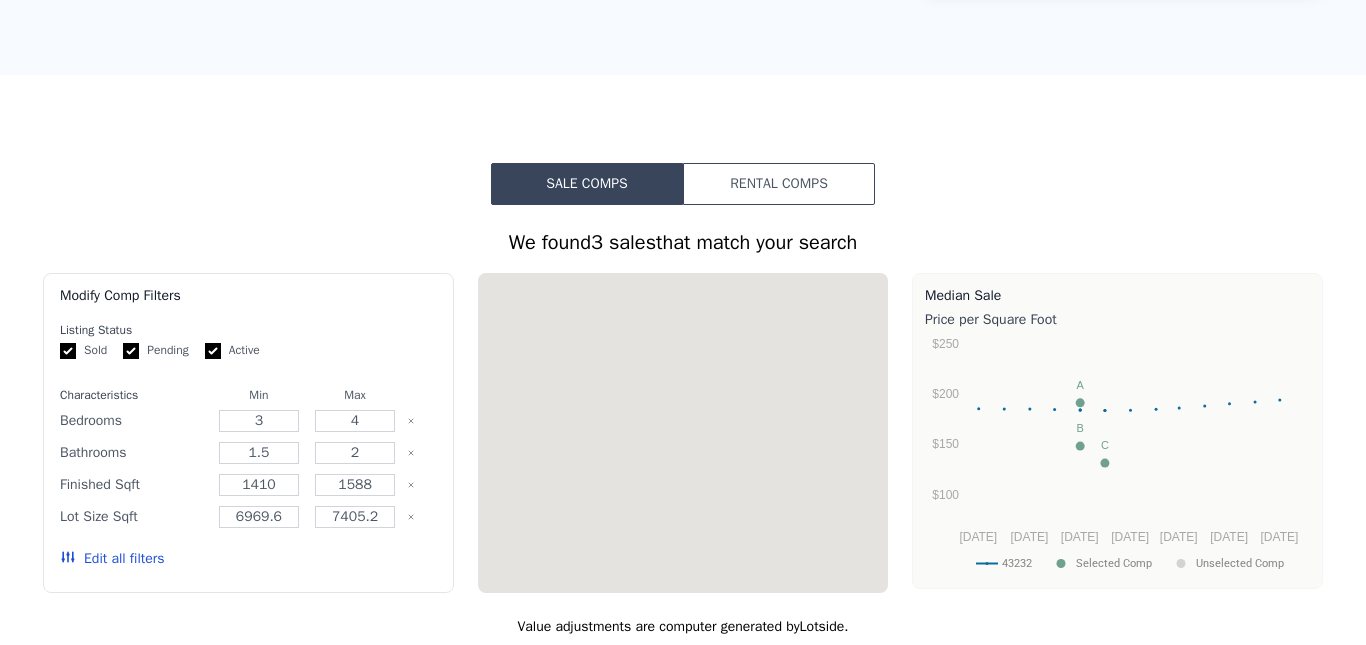 click on "Search an address or region" at bounding box center [204, -1331] 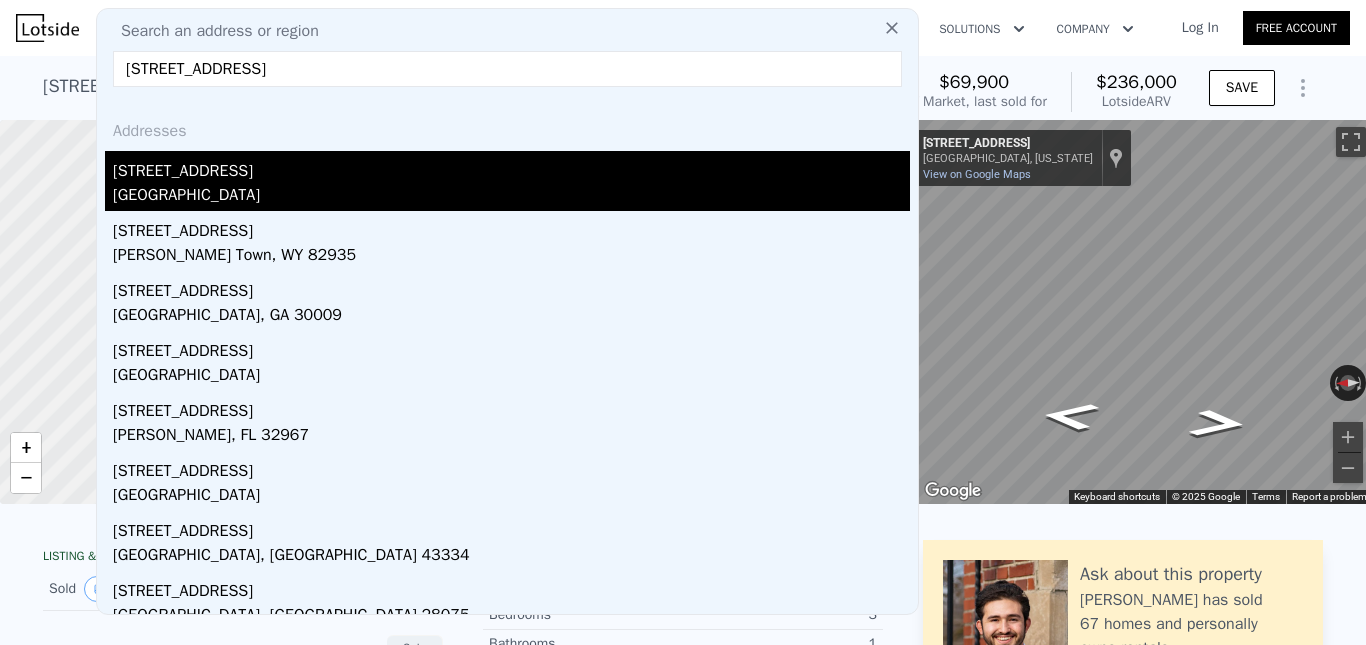 type on "[STREET_ADDRESS]" 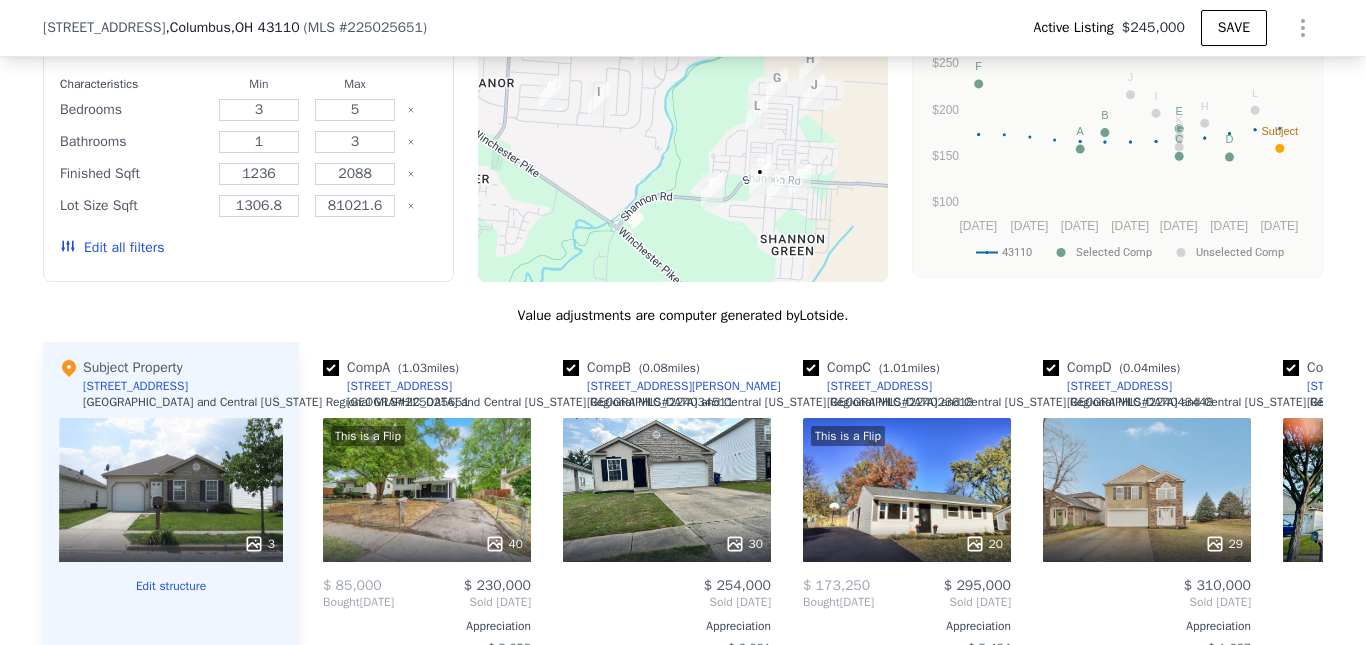 scroll, scrollTop: 1393, scrollLeft: 0, axis: vertical 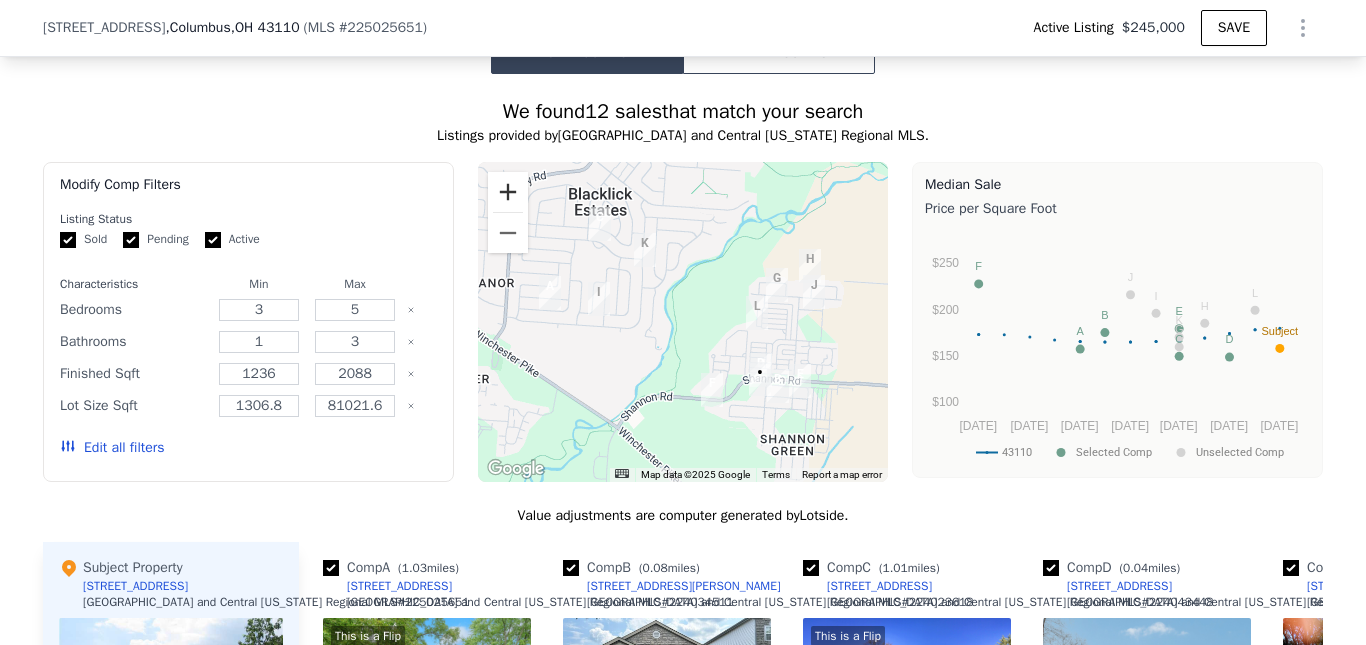 click at bounding box center (508, 192) 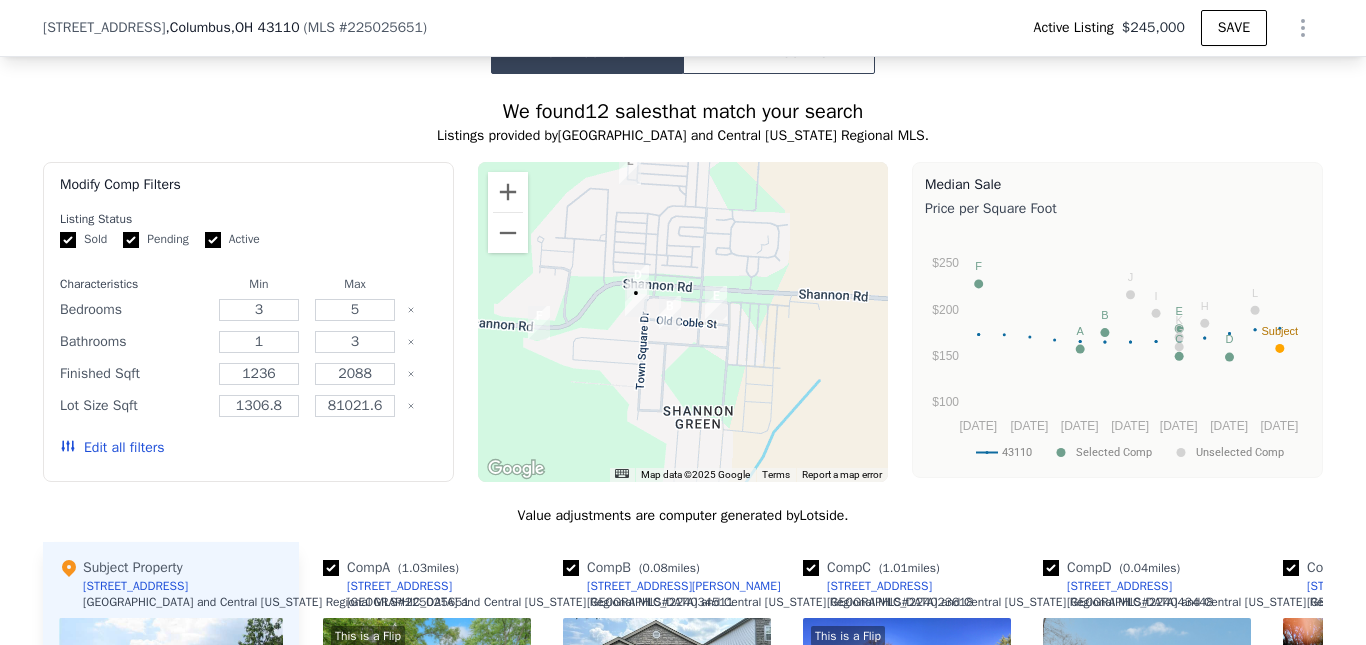 drag, startPoint x: 621, startPoint y: 270, endPoint x: 562, endPoint y: 228, distance: 72.42237 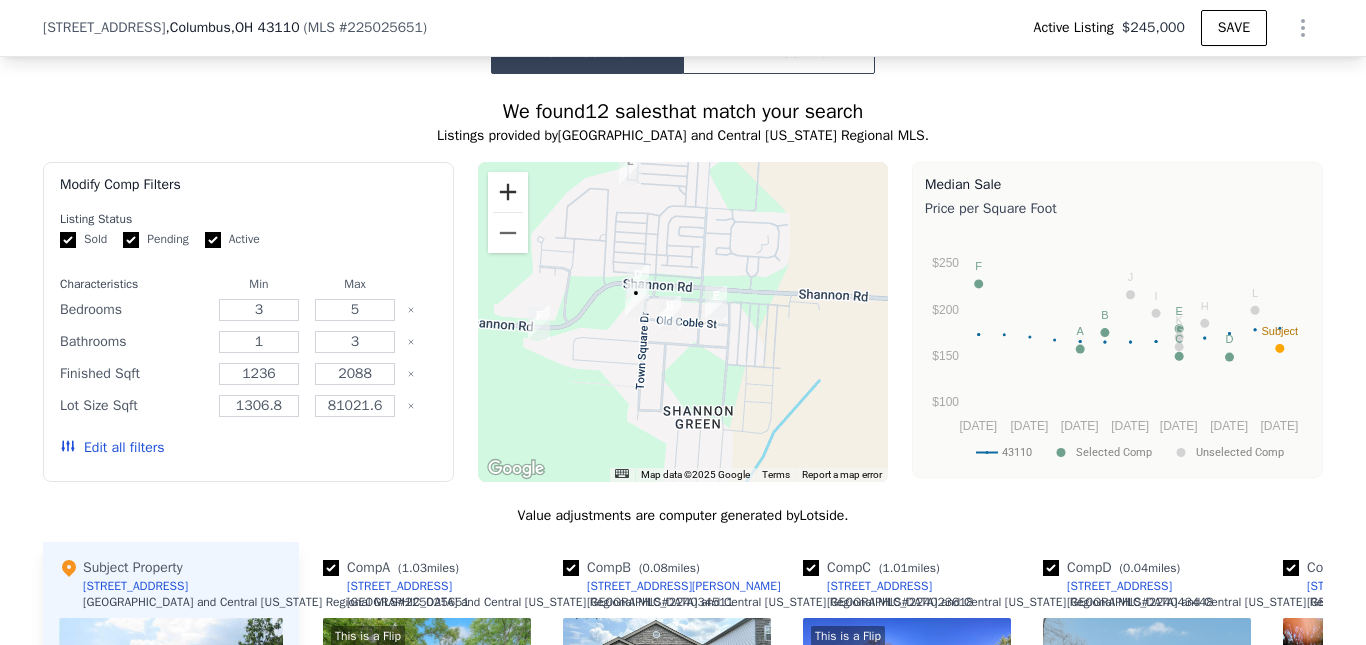 click at bounding box center (508, 192) 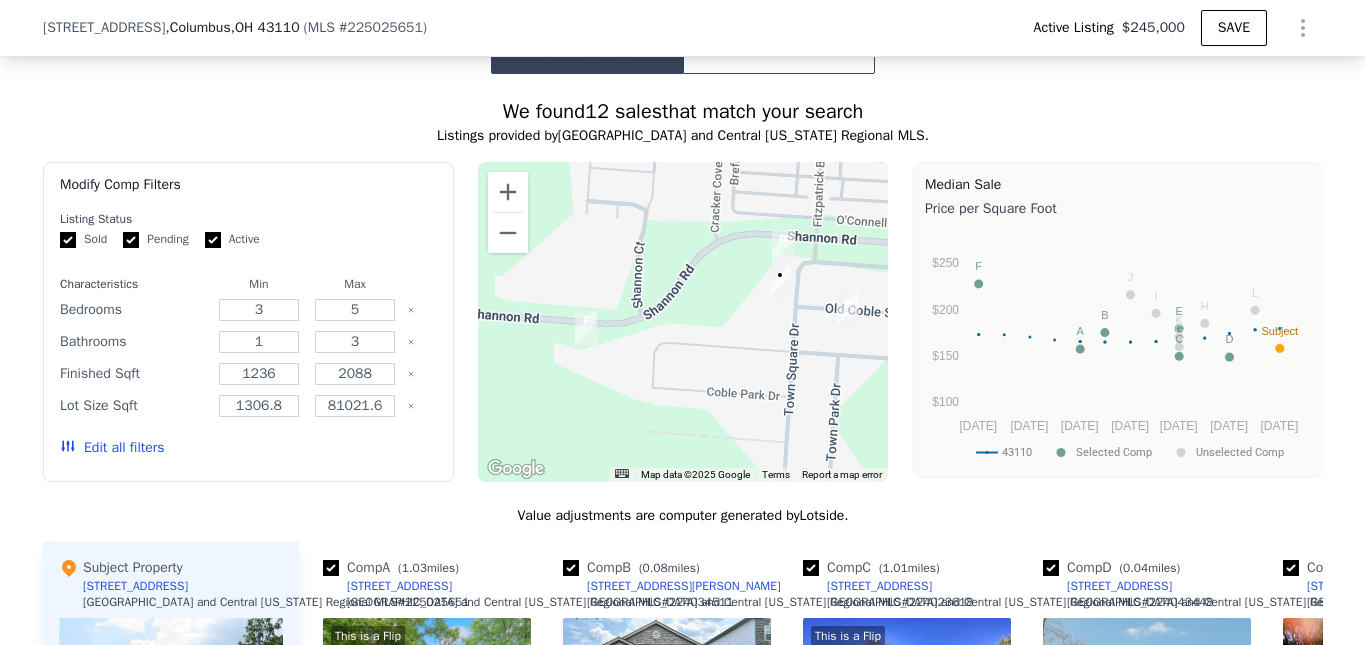 drag, startPoint x: 586, startPoint y: 383, endPoint x: 912, endPoint y: 309, distance: 334.29327 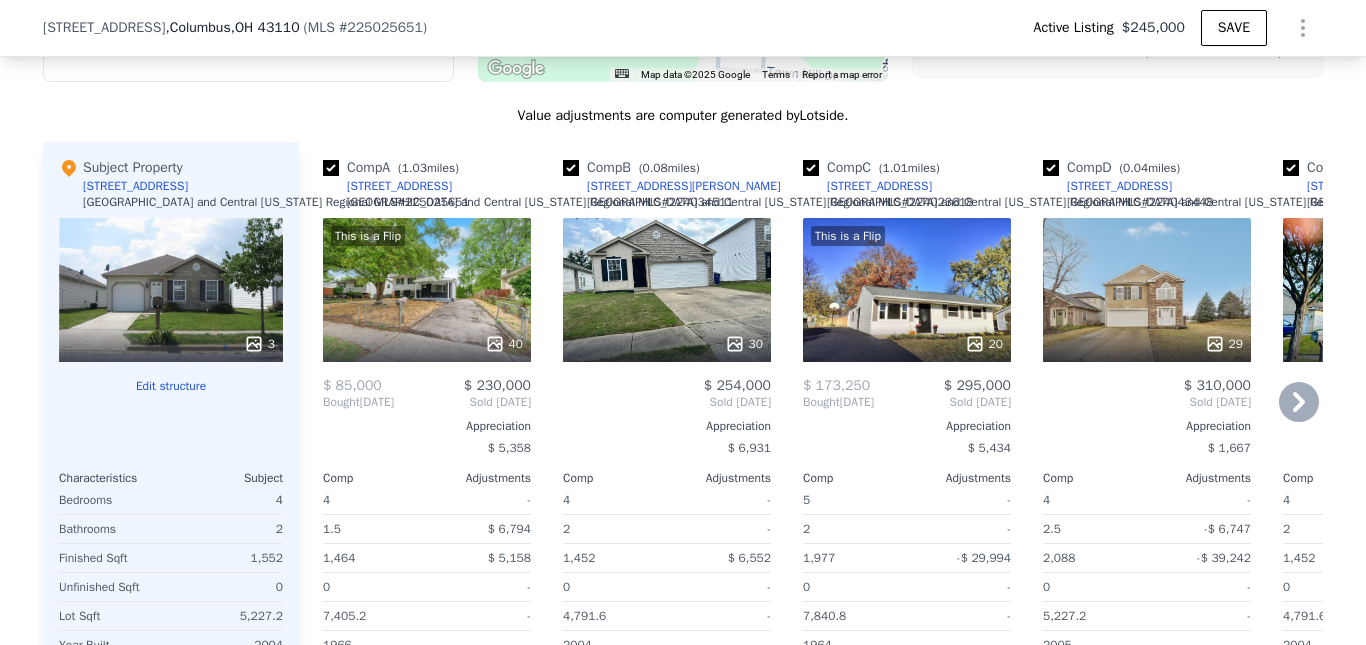 scroll, scrollTop: 1993, scrollLeft: 0, axis: vertical 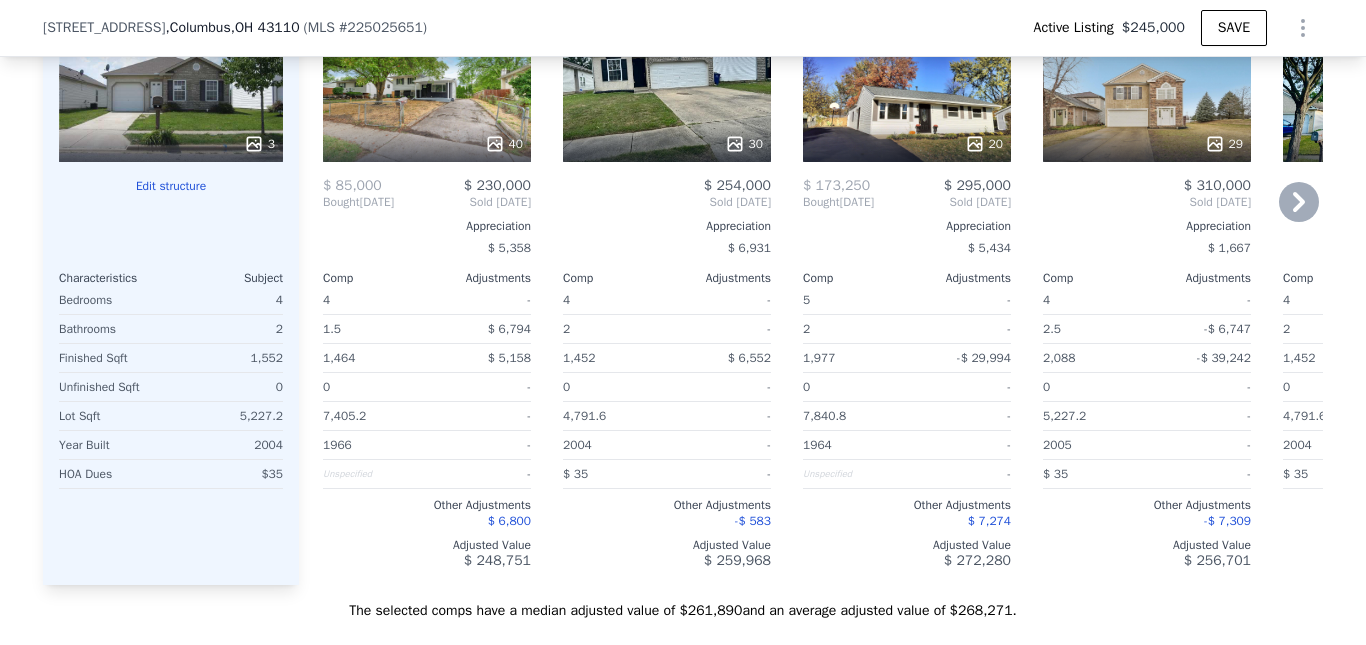 click 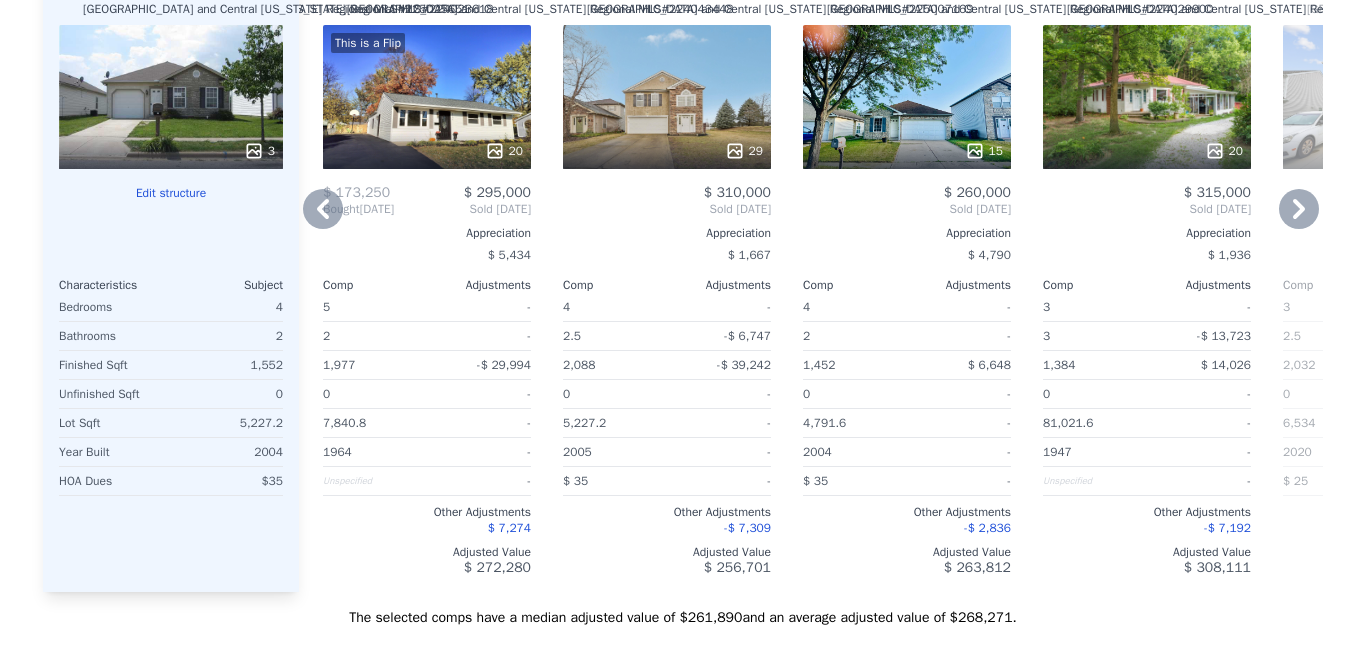 scroll, scrollTop: 0, scrollLeft: 0, axis: both 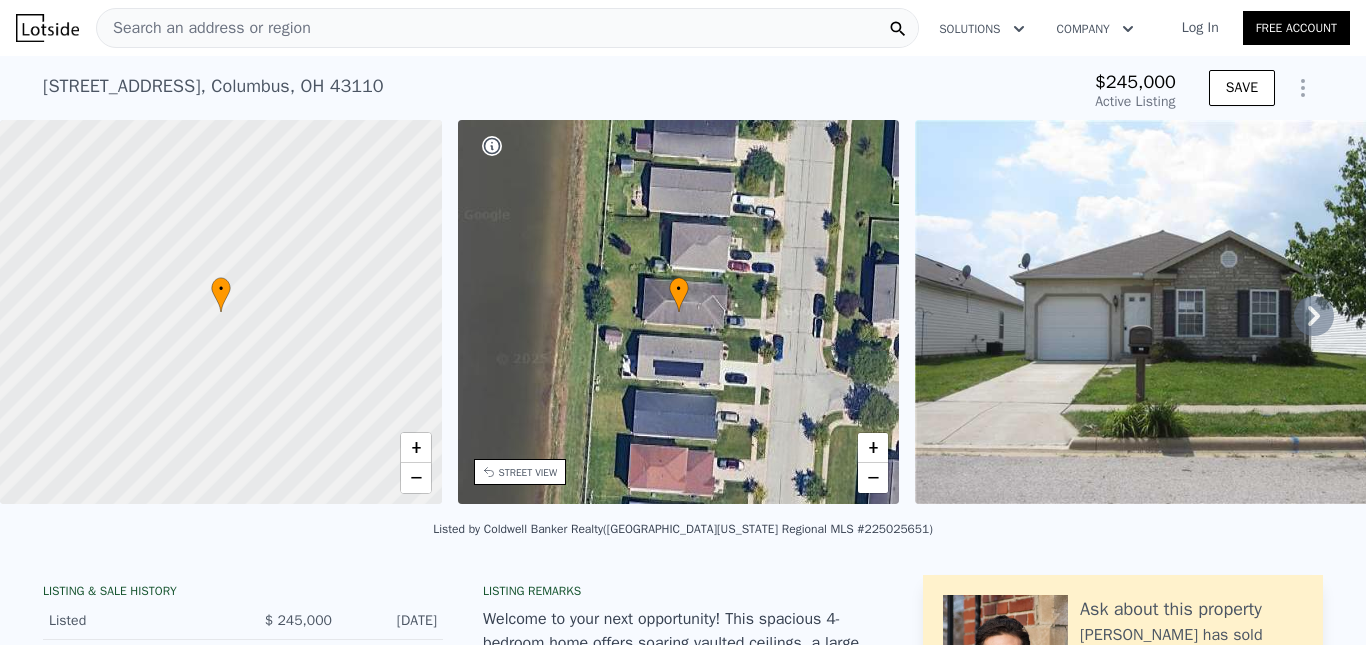 click on "Search an address or region" at bounding box center (204, 28) 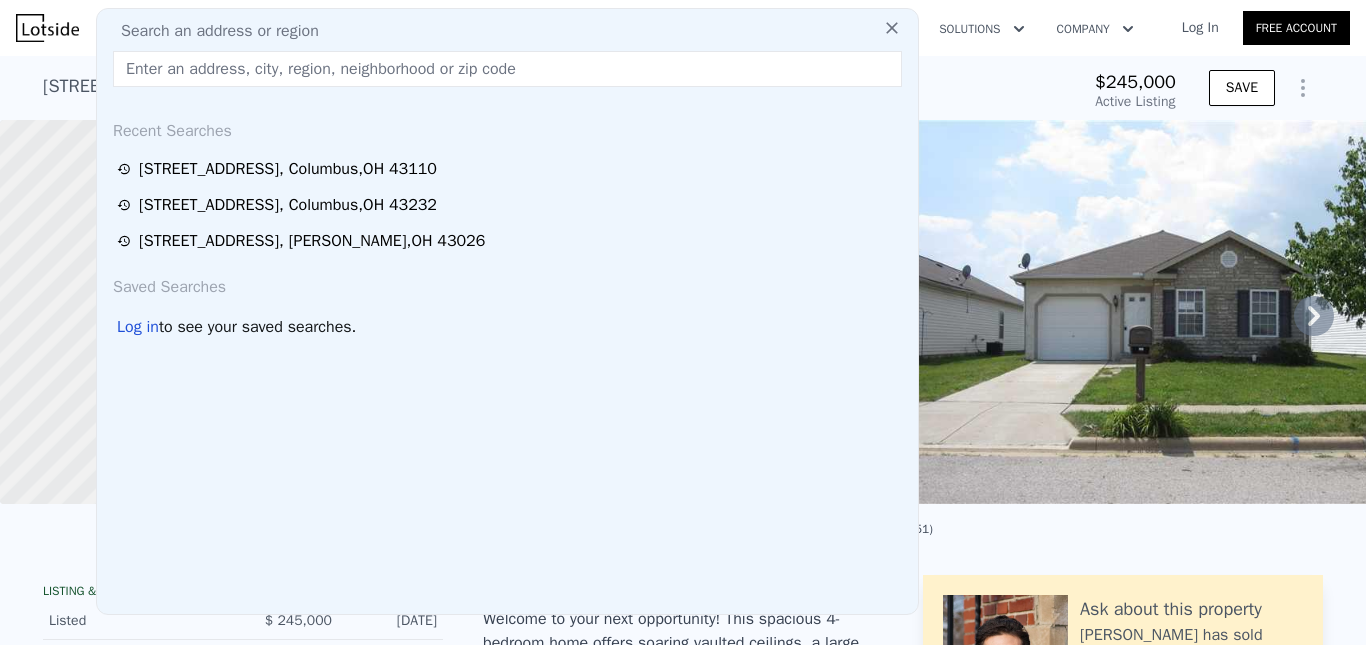 type on "789 Lamby Ln" 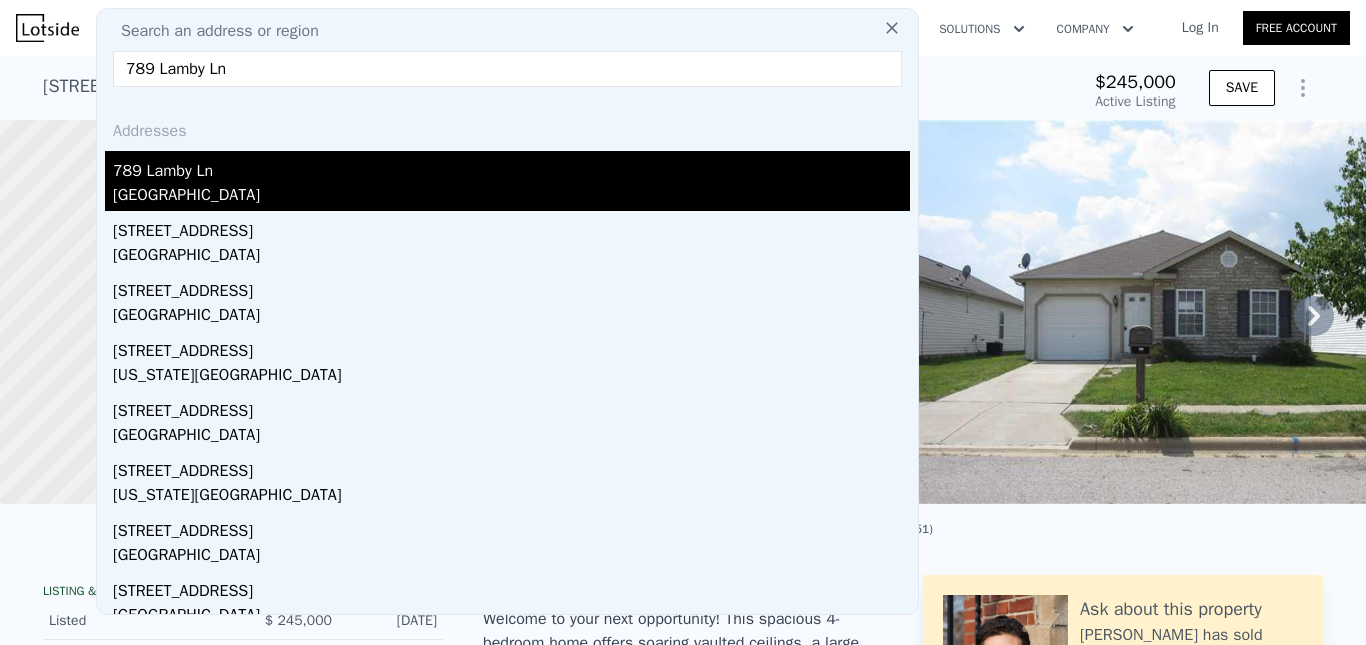 click on "[GEOGRAPHIC_DATA]" at bounding box center [511, 197] 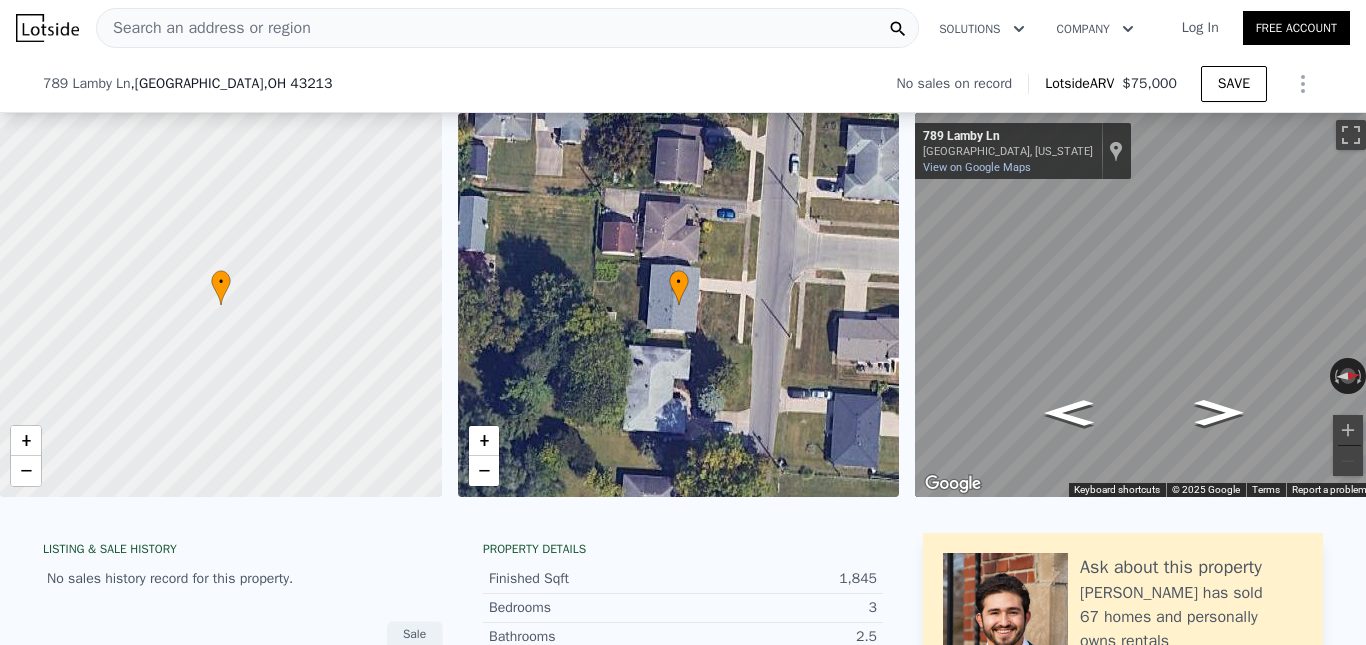 scroll, scrollTop: 493, scrollLeft: 0, axis: vertical 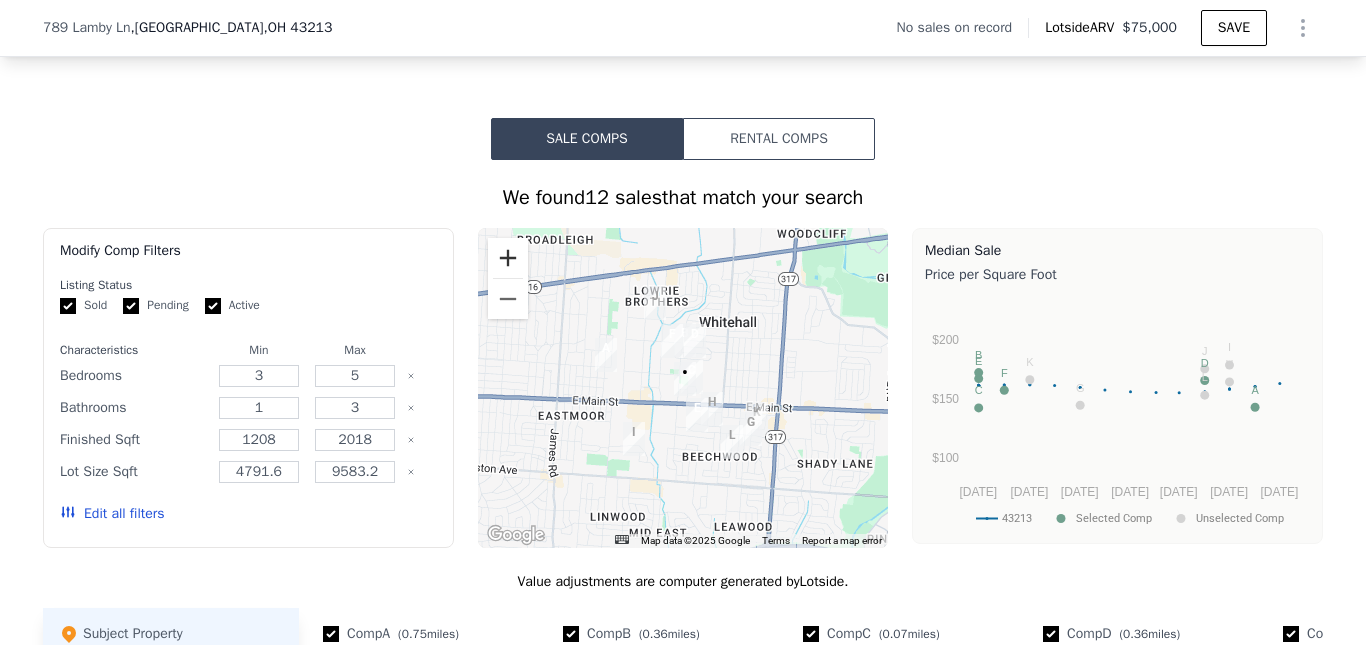 click at bounding box center (508, 258) 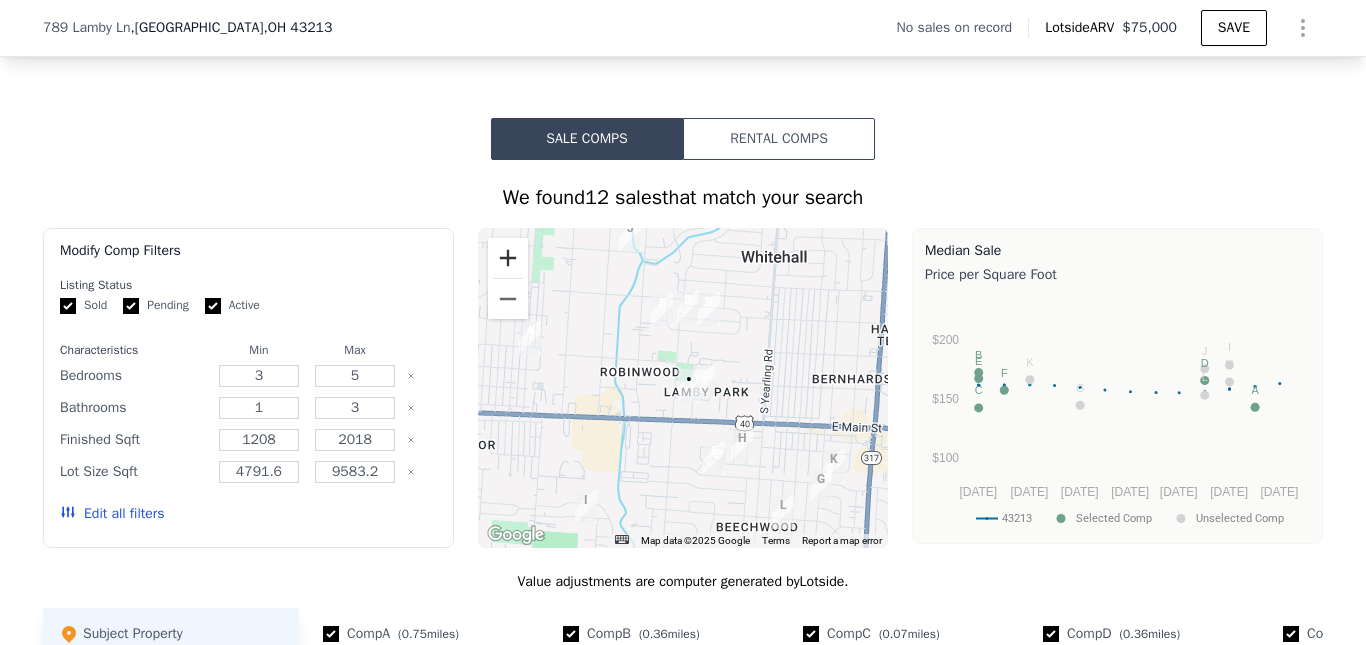 click at bounding box center [508, 258] 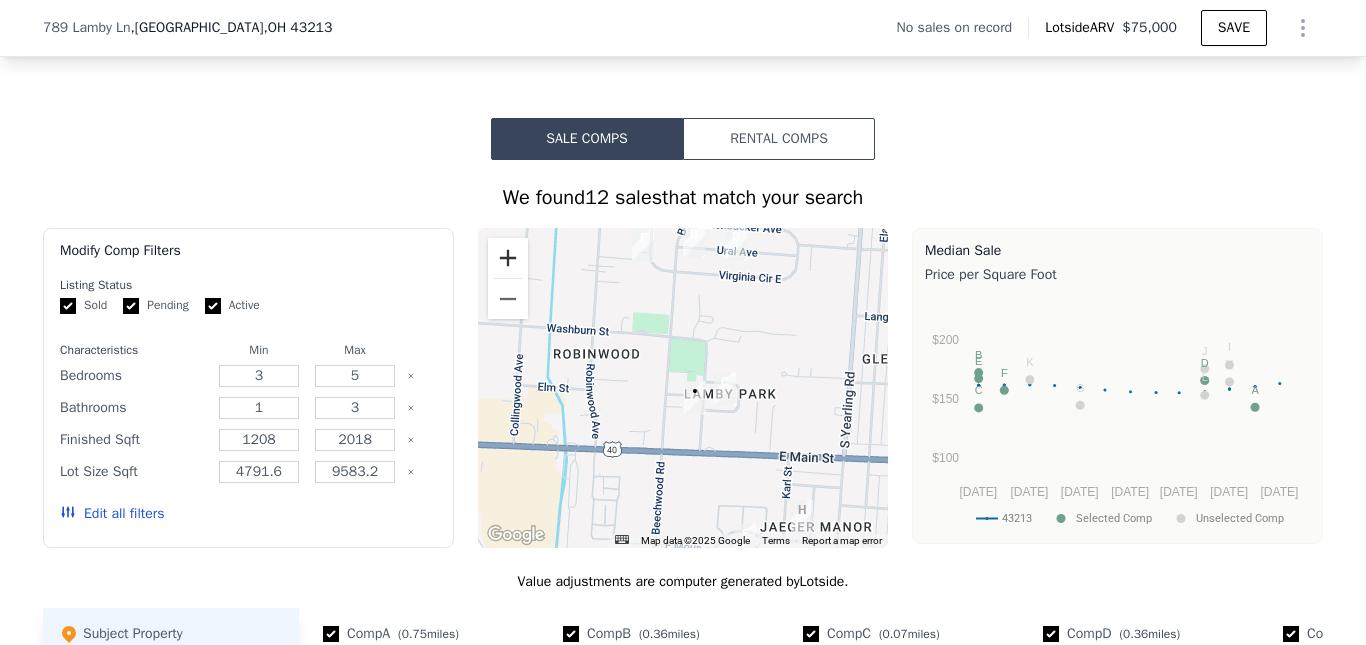 click at bounding box center [508, 258] 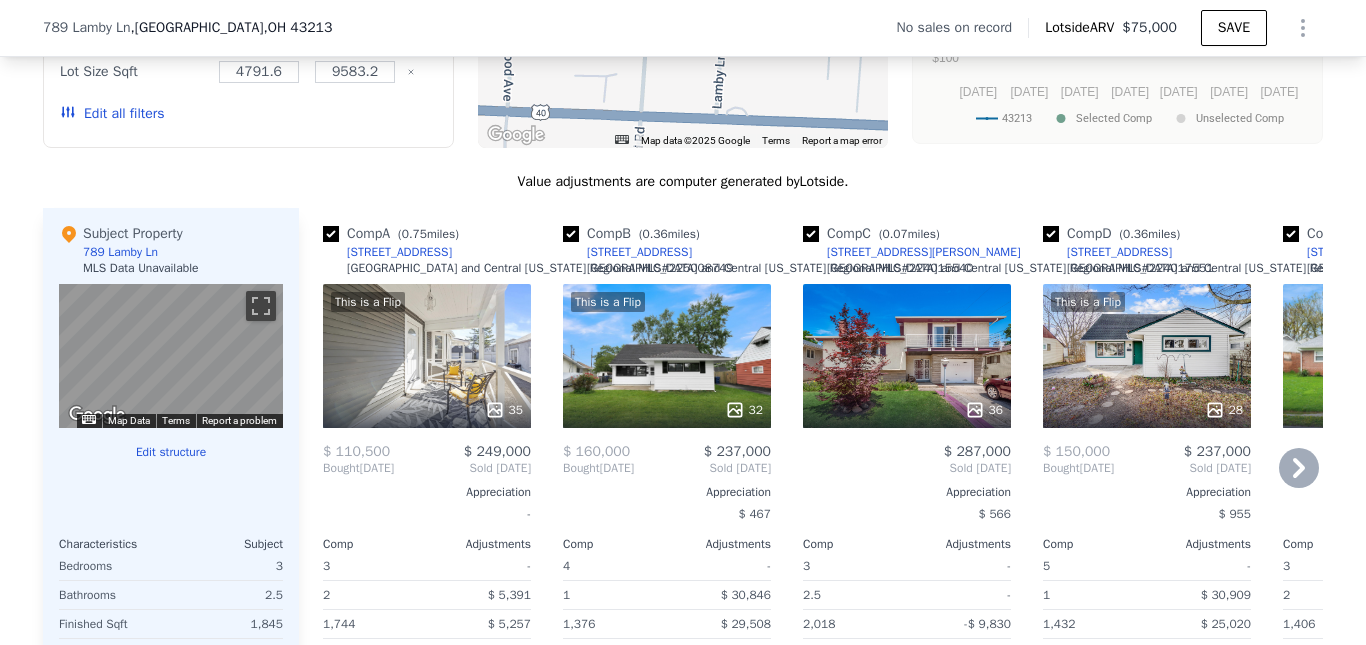 scroll, scrollTop: 1890, scrollLeft: 0, axis: vertical 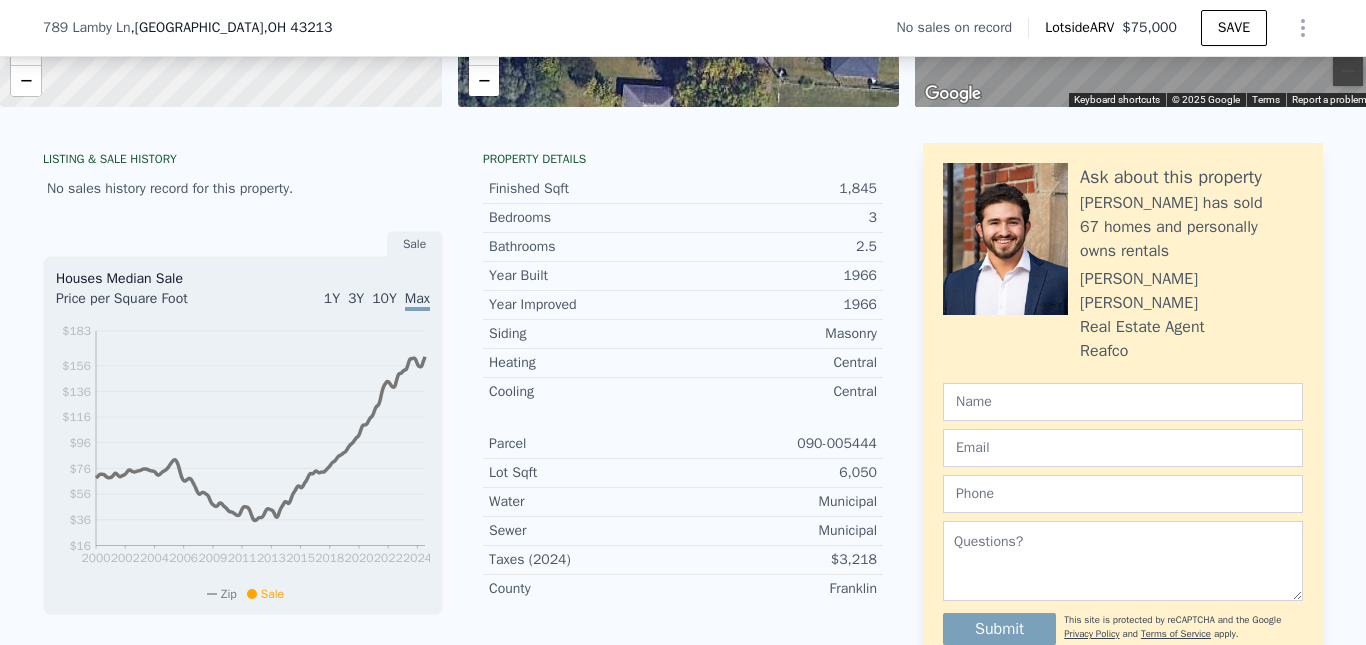 click on "Search an address or region" at bounding box center [204, -362] 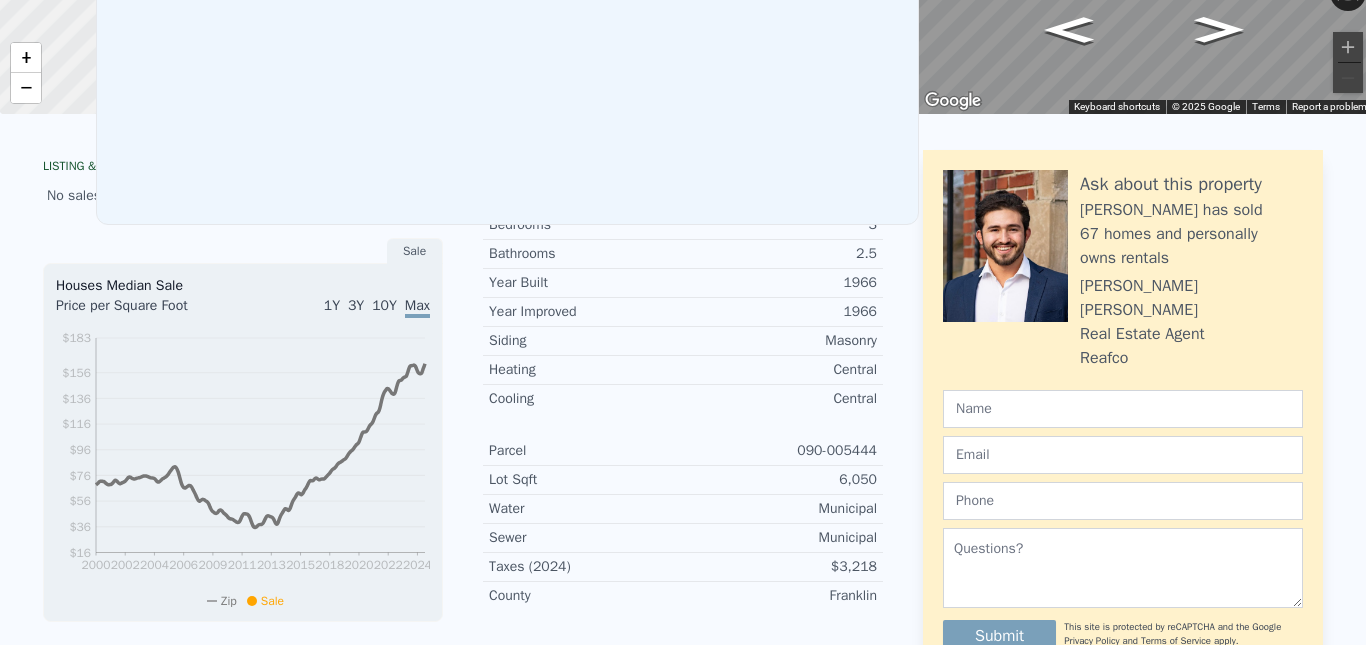 scroll, scrollTop: 0, scrollLeft: 0, axis: both 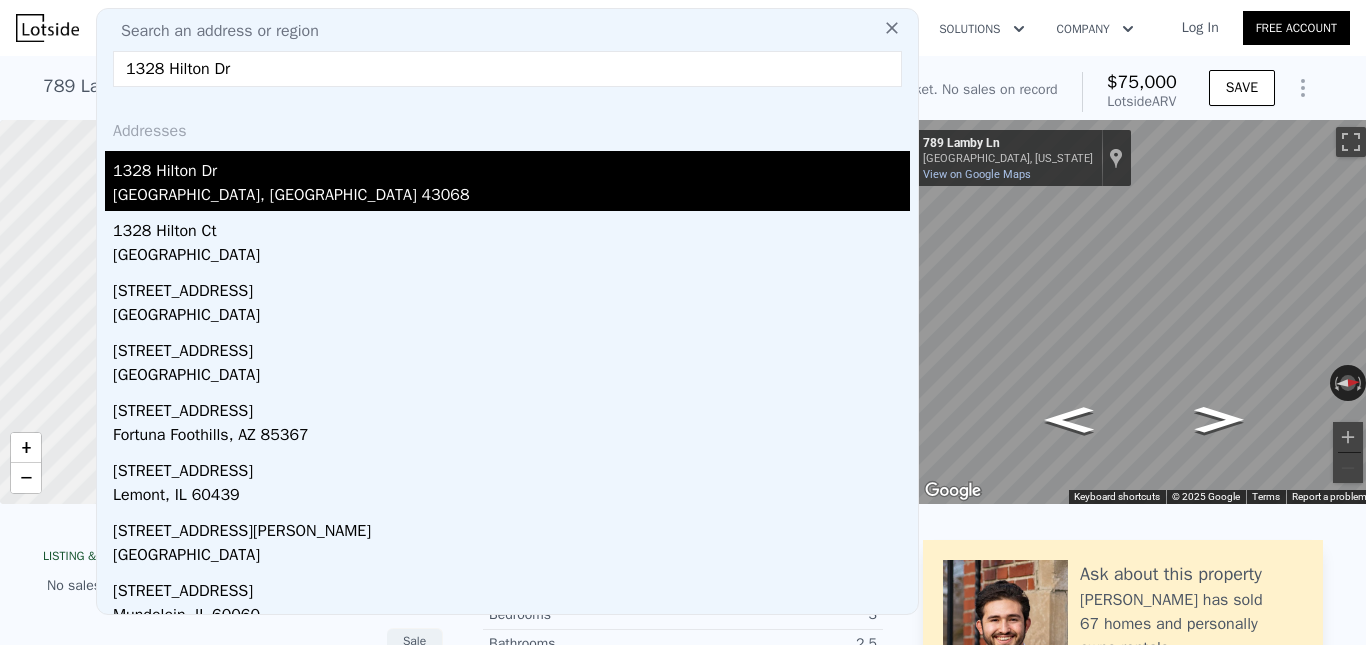 type on "1328 Hilton Dr" 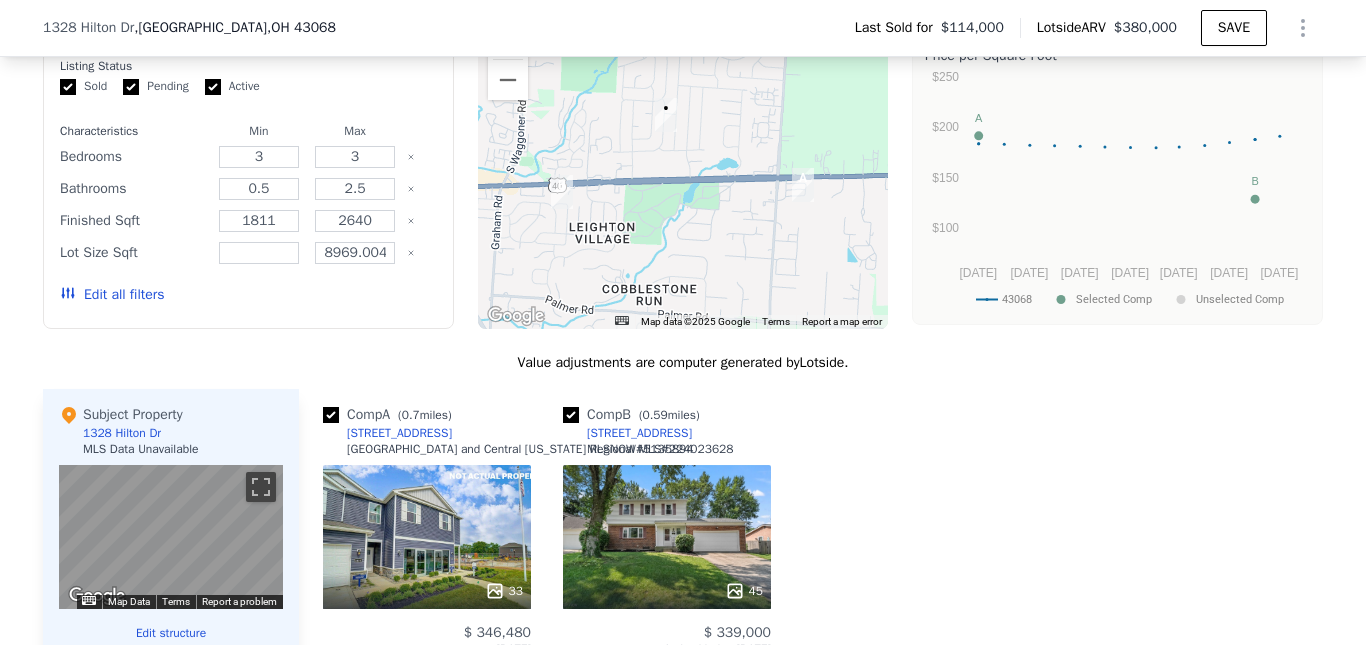 scroll, scrollTop: 1633, scrollLeft: 0, axis: vertical 